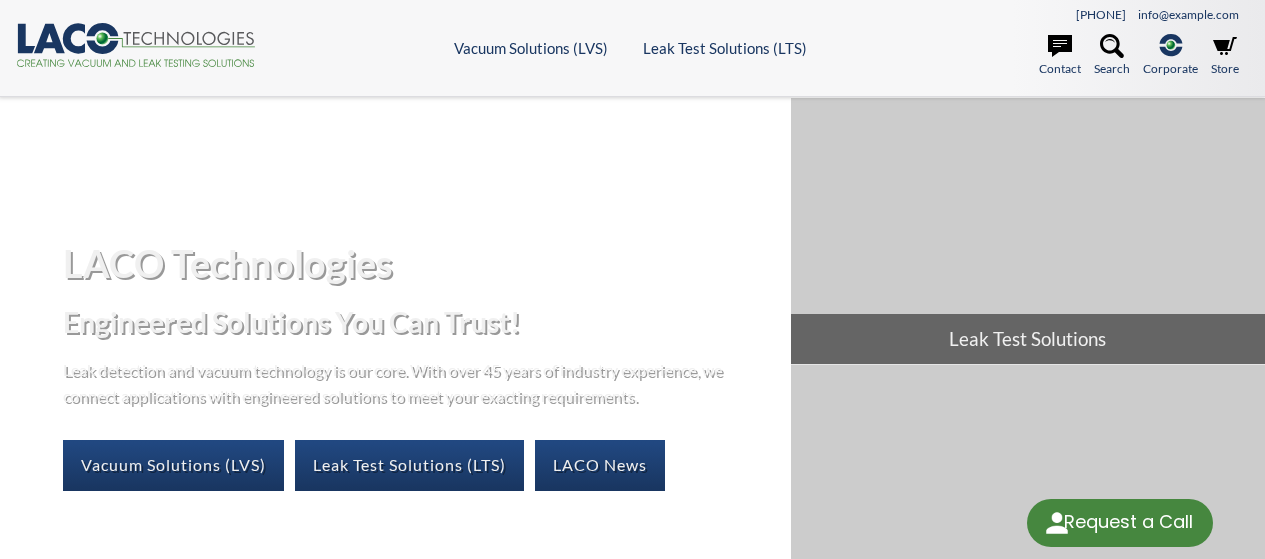 scroll, scrollTop: 0, scrollLeft: 0, axis: both 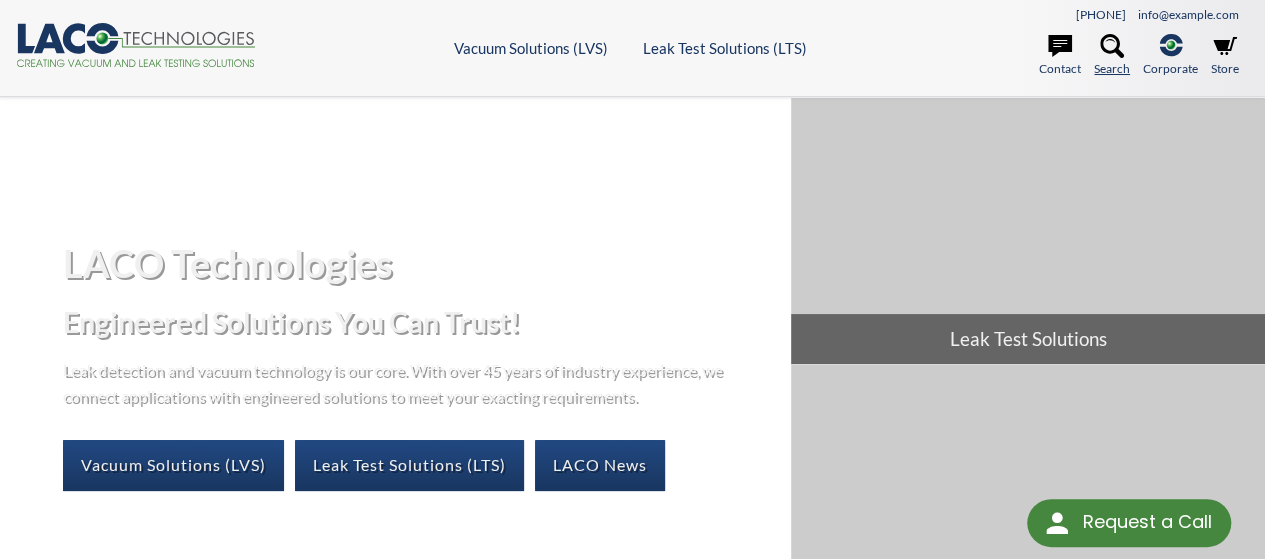 click 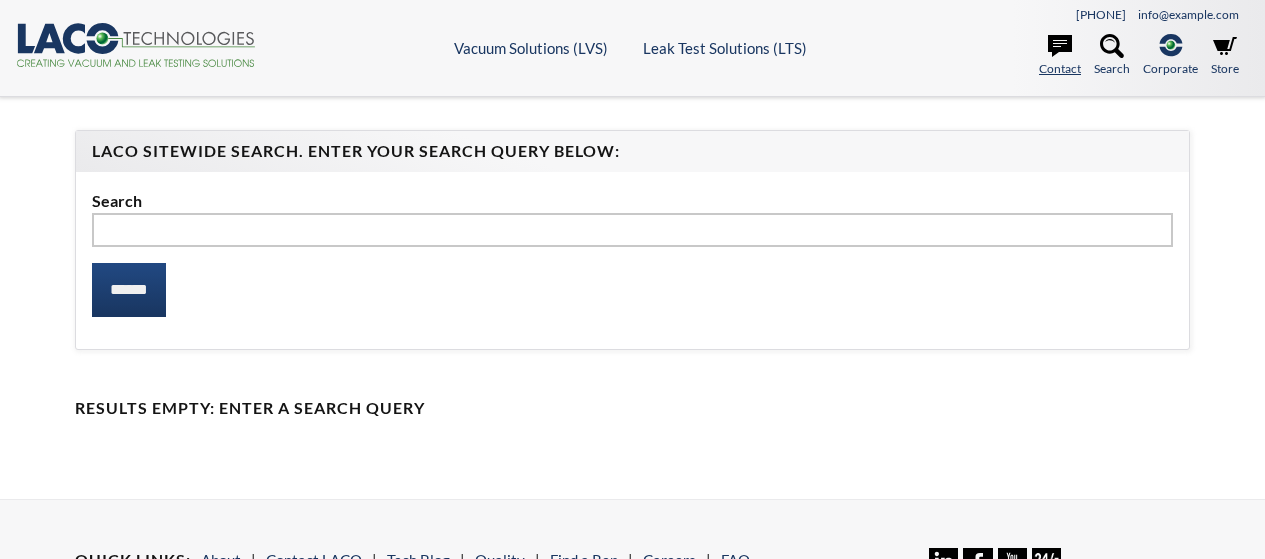 scroll, scrollTop: 0, scrollLeft: 0, axis: both 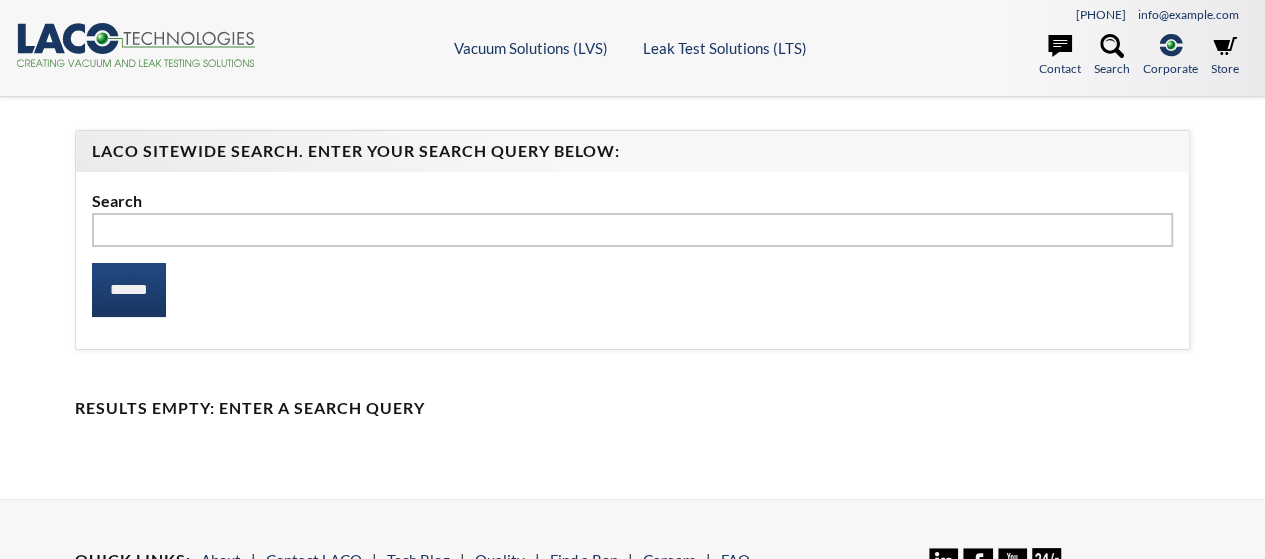 select 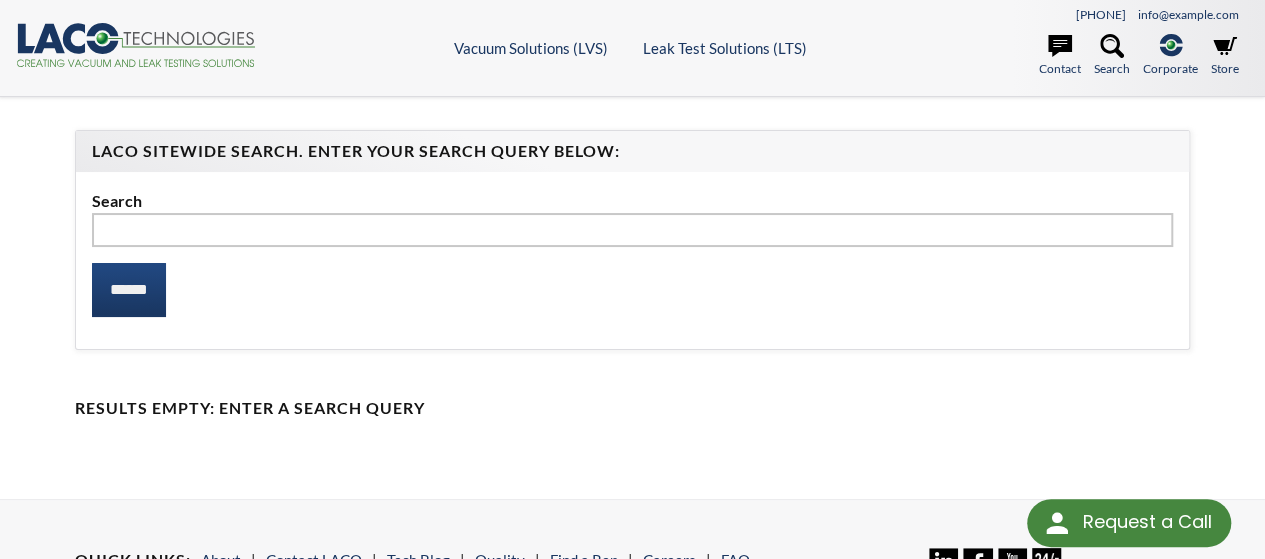 click at bounding box center (632, 230) 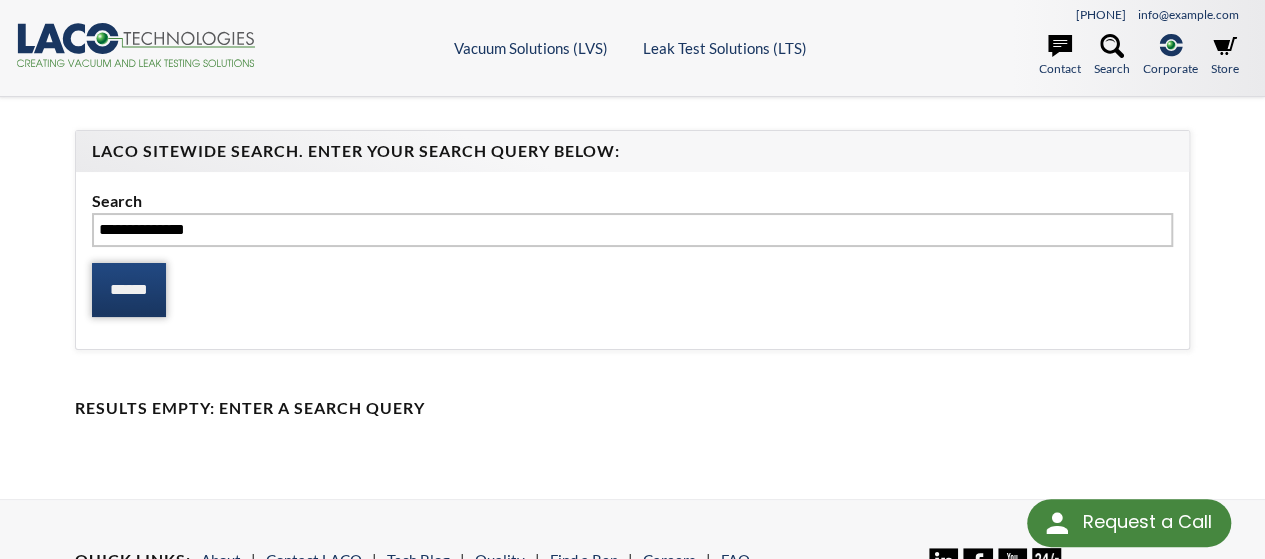 type on "**********" 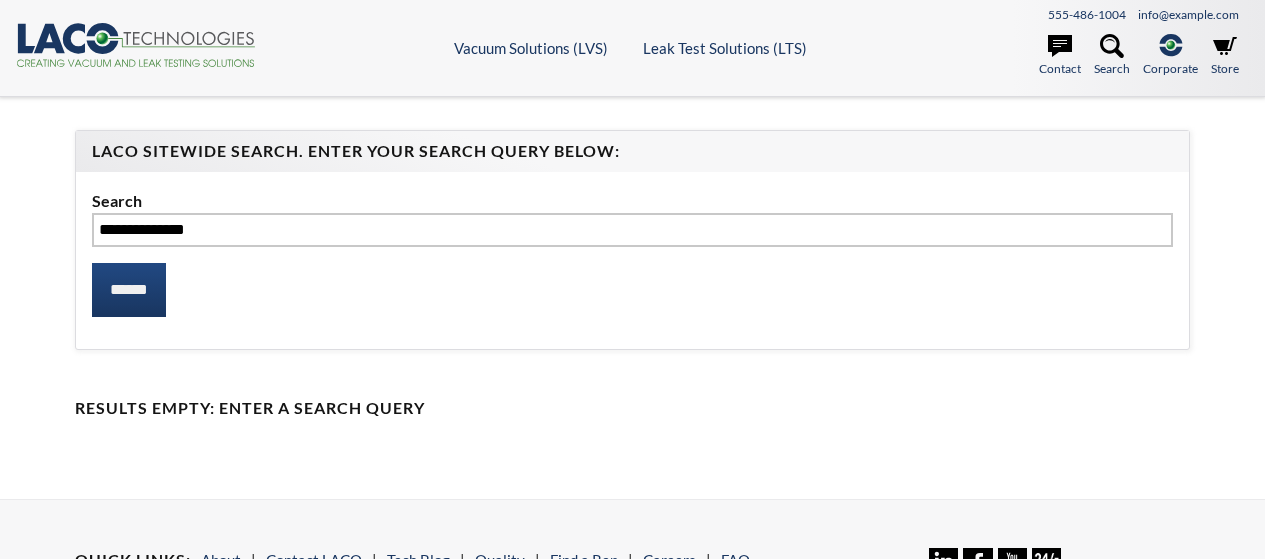 scroll, scrollTop: 0, scrollLeft: 0, axis: both 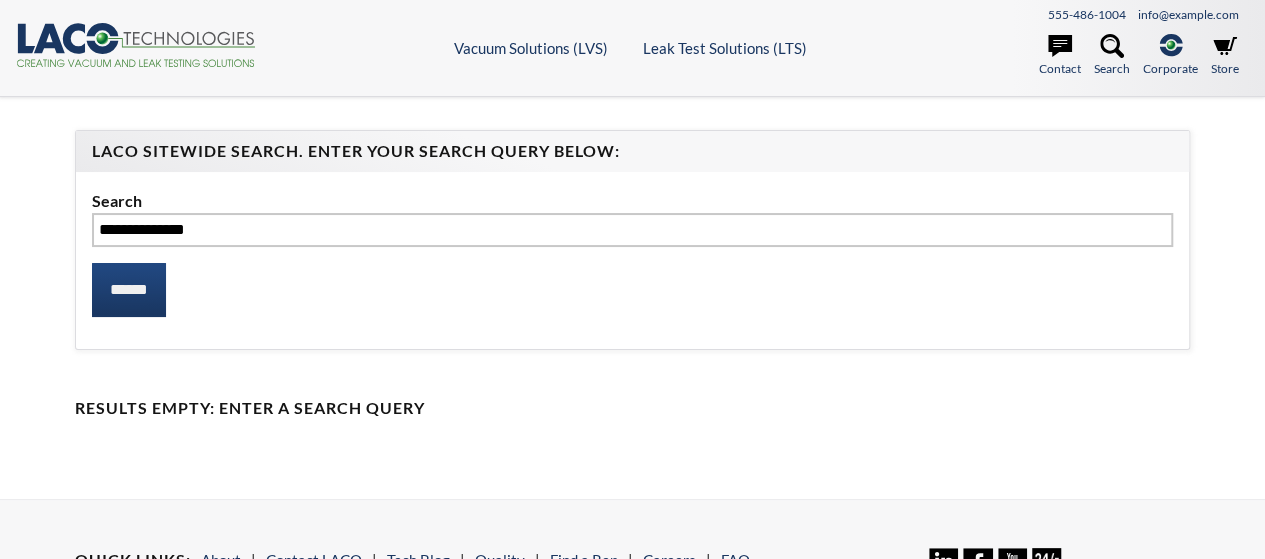 select 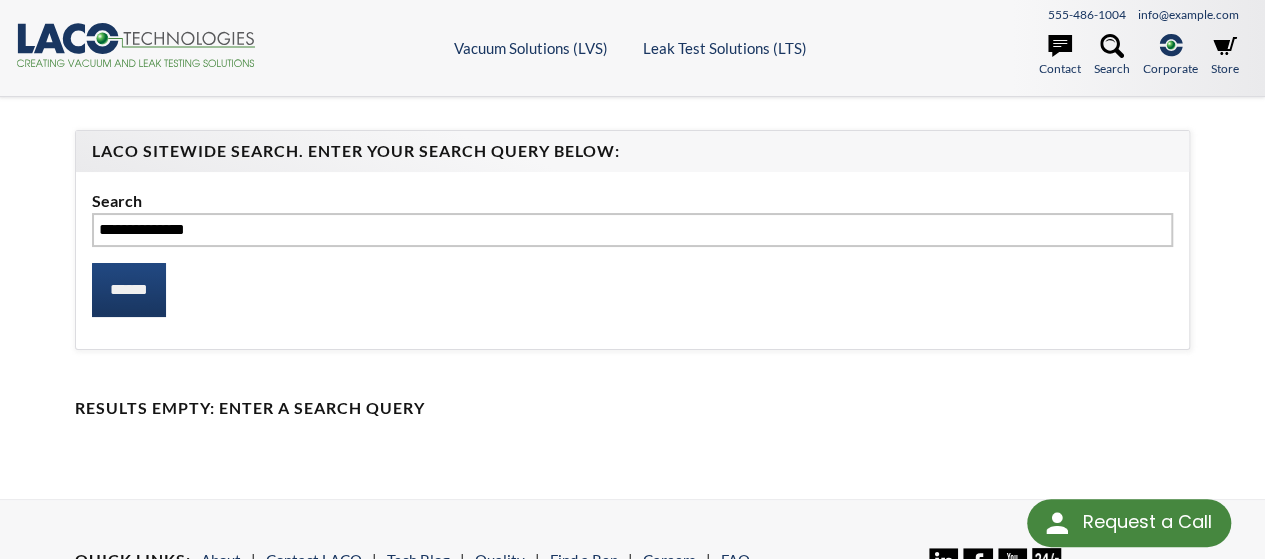 click on "******" at bounding box center (129, 290) 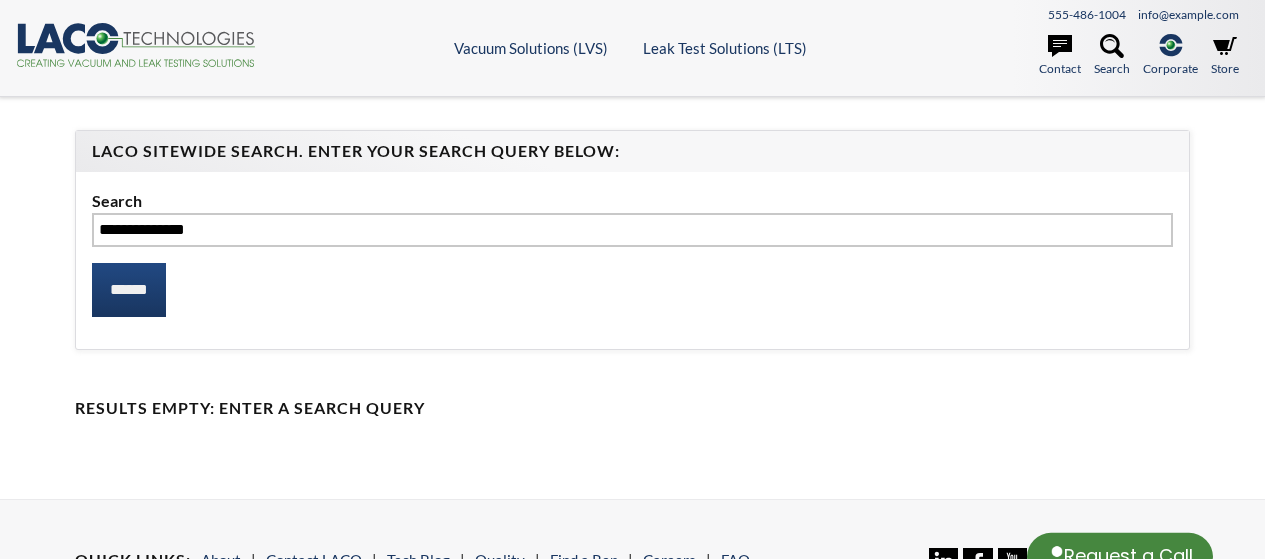 scroll, scrollTop: 0, scrollLeft: 0, axis: both 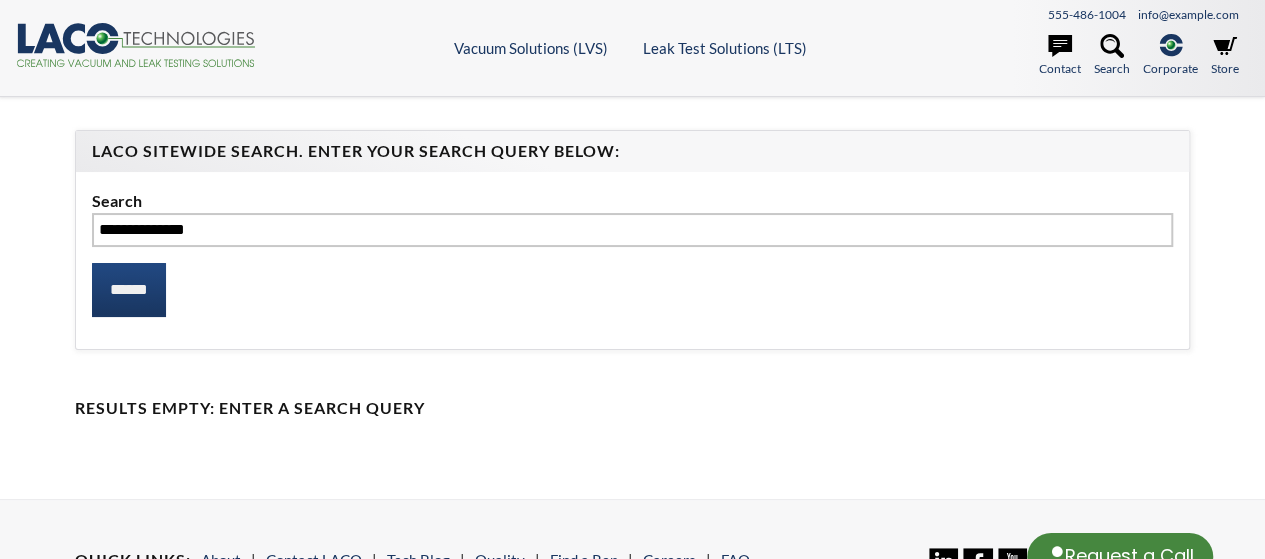 select 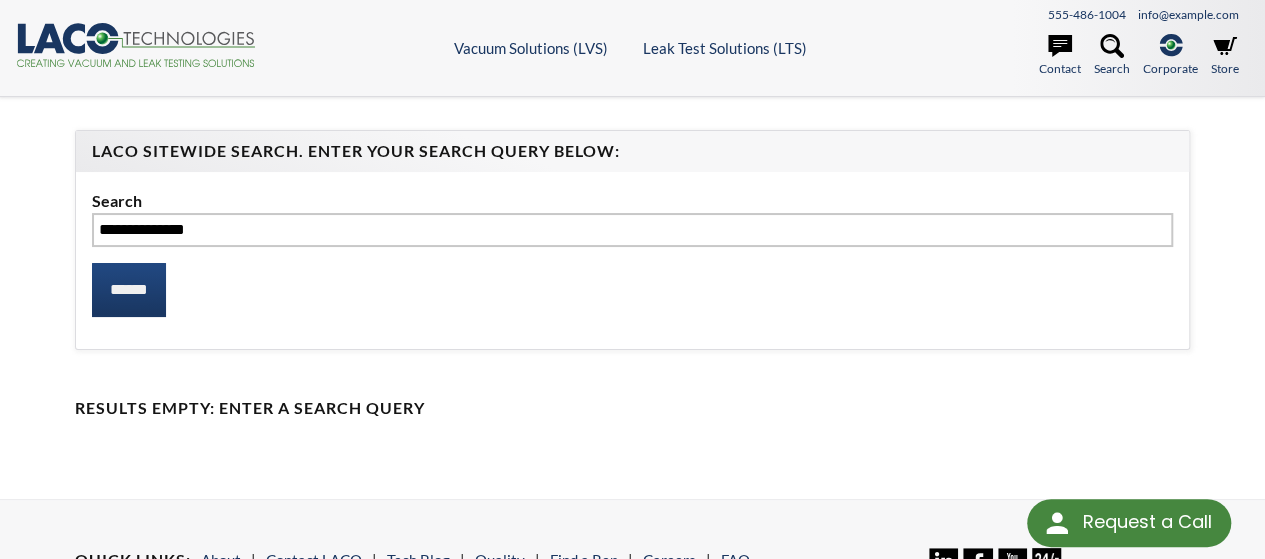 click on "******" at bounding box center (129, 290) 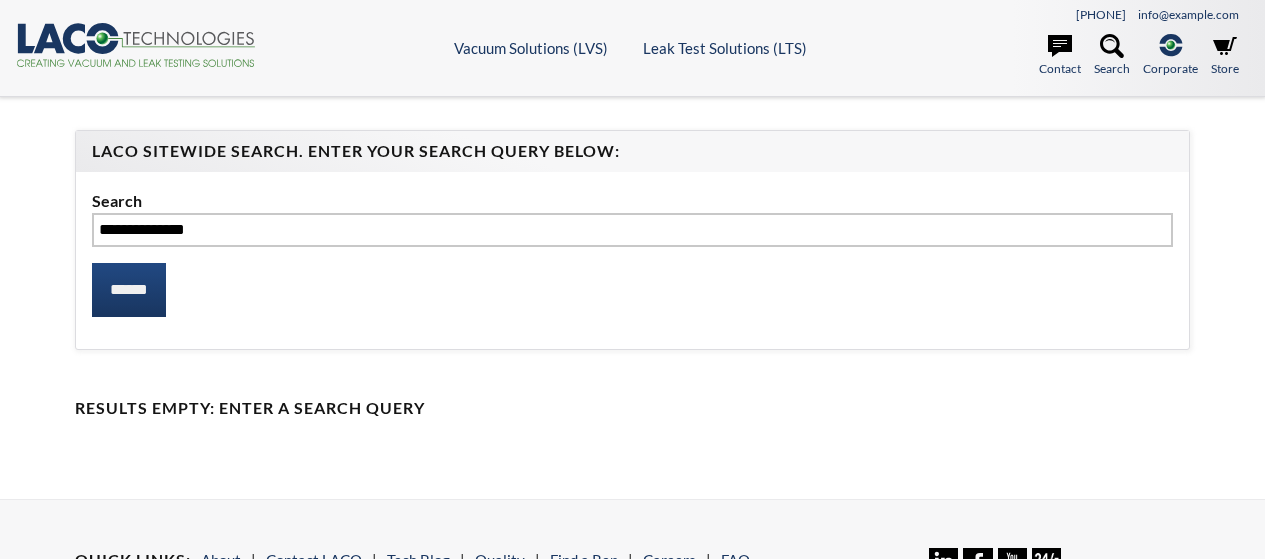 scroll, scrollTop: 0, scrollLeft: 0, axis: both 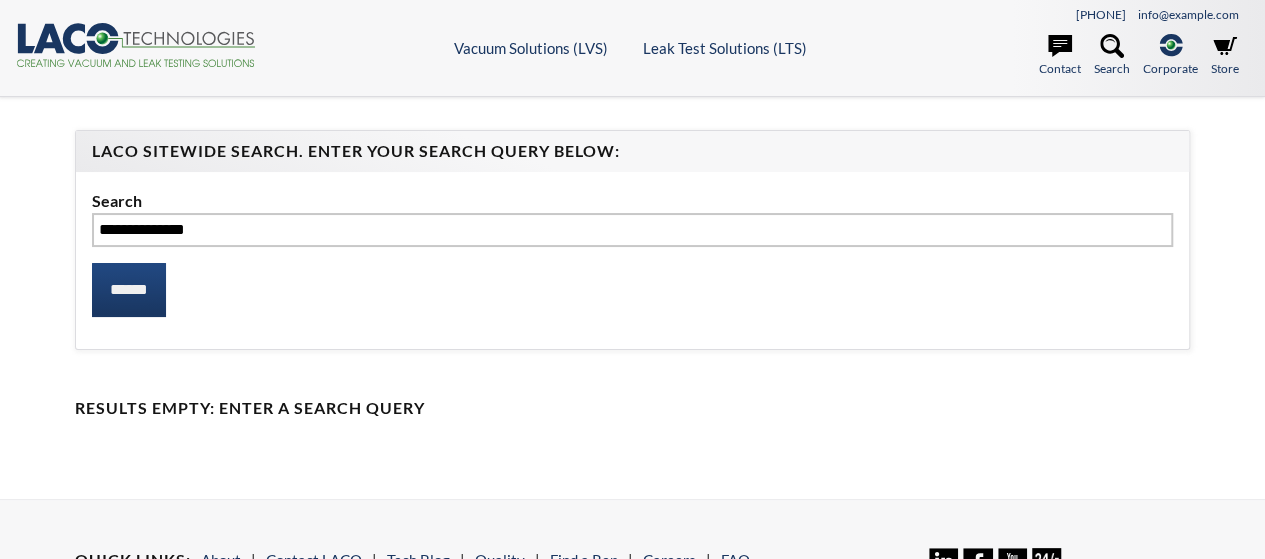select 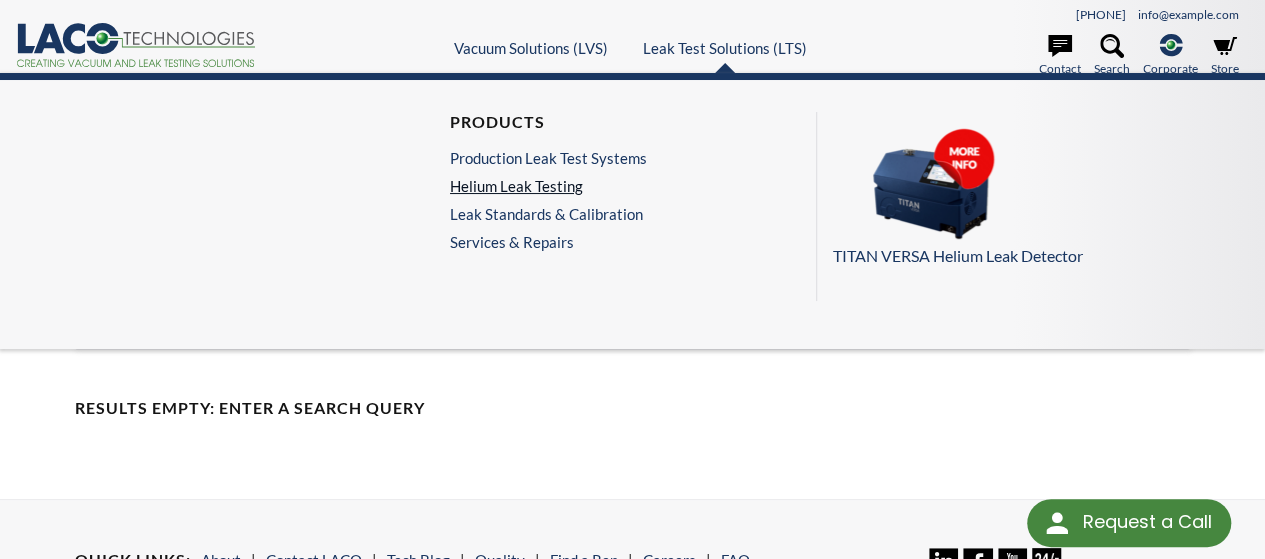 click on "Helium Leak Testing" at bounding box center (548, 186) 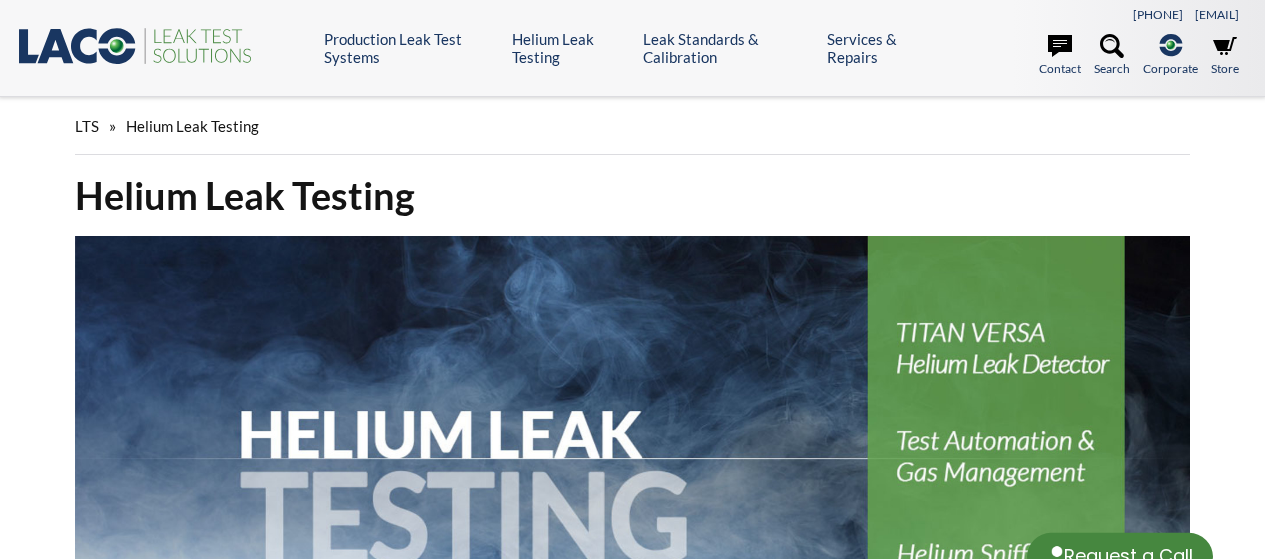 scroll, scrollTop: 0, scrollLeft: 0, axis: both 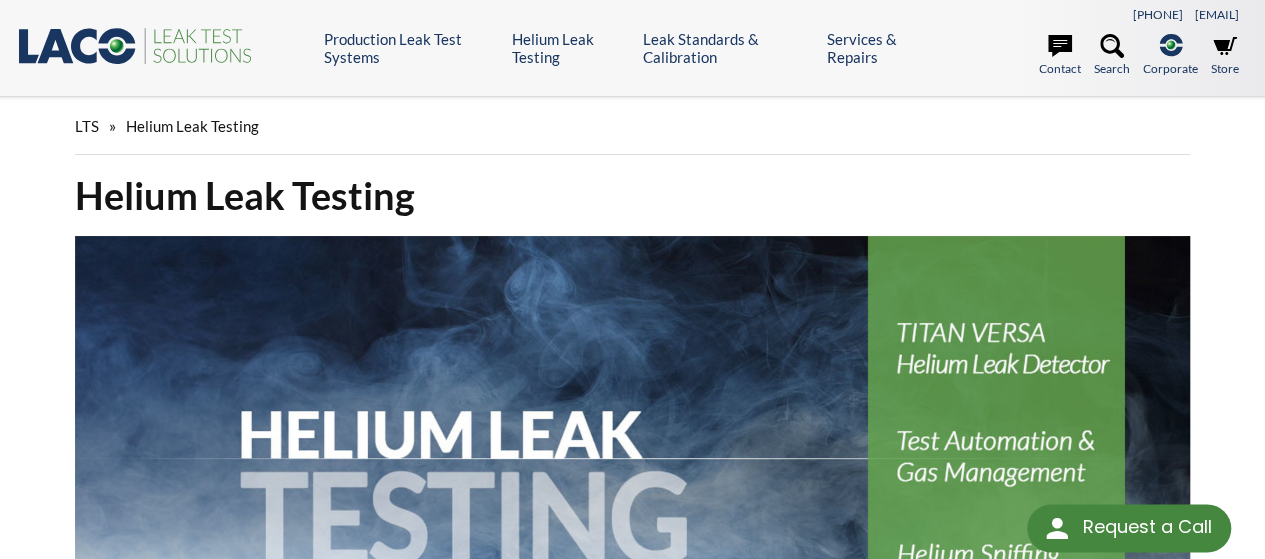 select 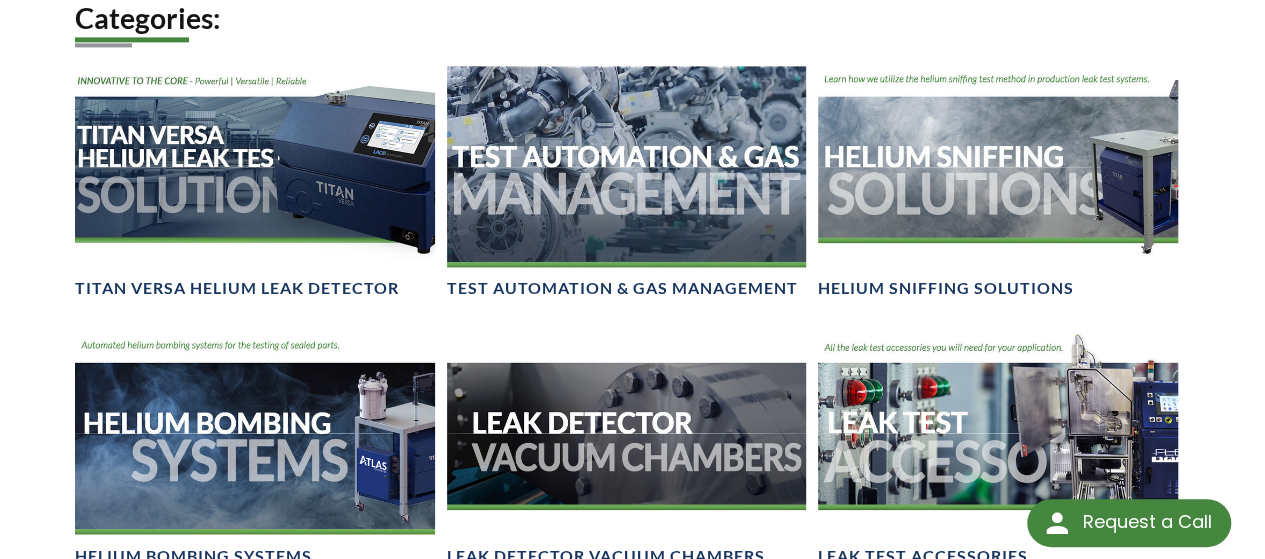 scroll, scrollTop: 1453, scrollLeft: 0, axis: vertical 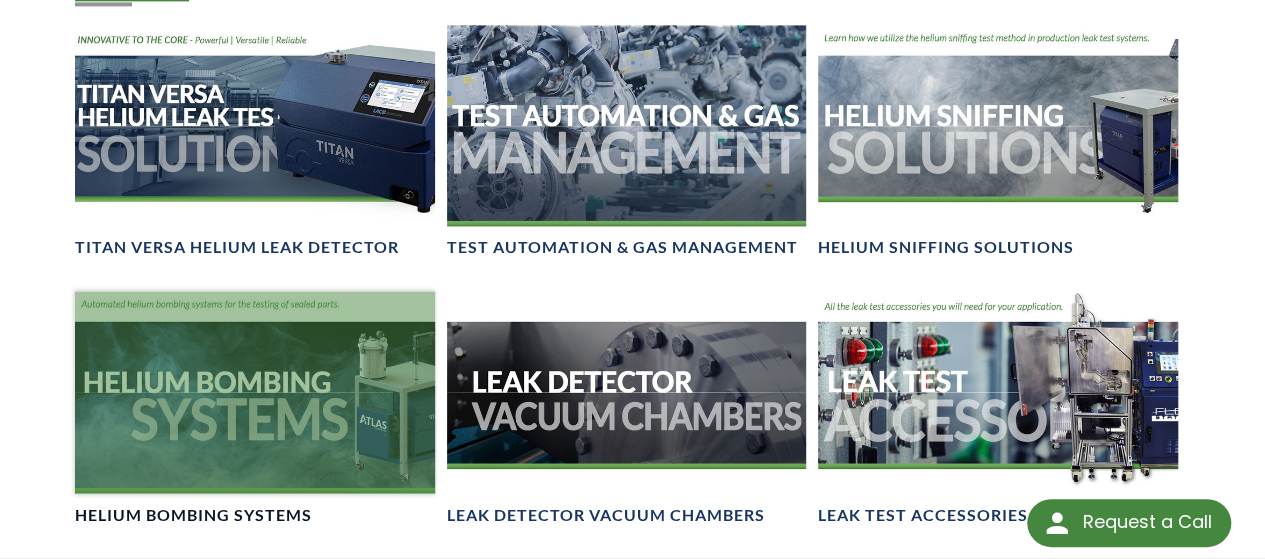 click at bounding box center [254, 392] 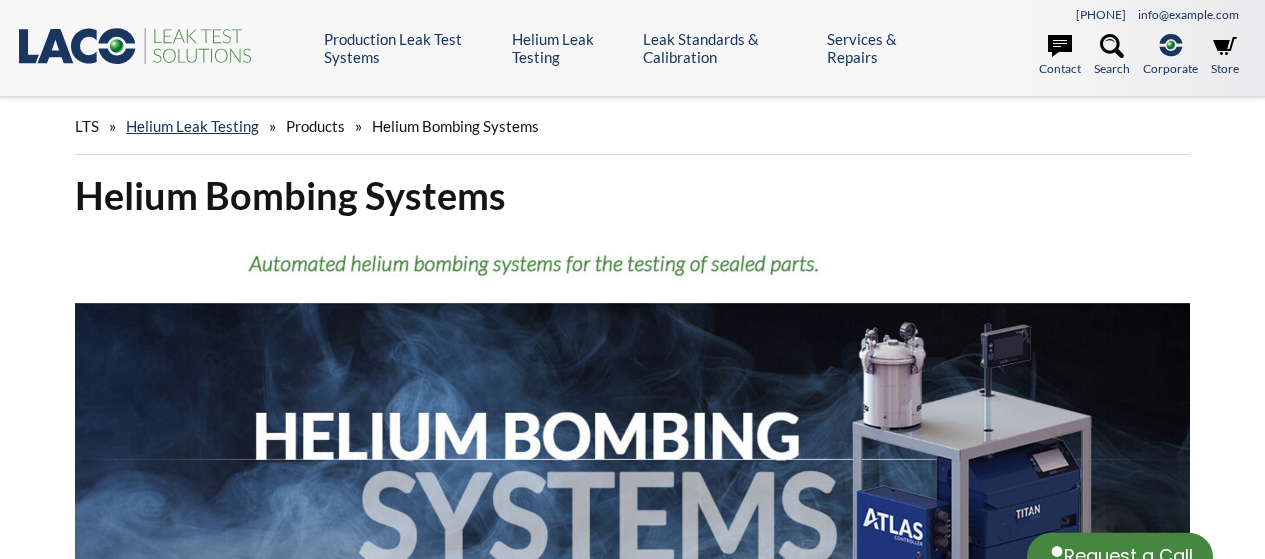scroll, scrollTop: 0, scrollLeft: 0, axis: both 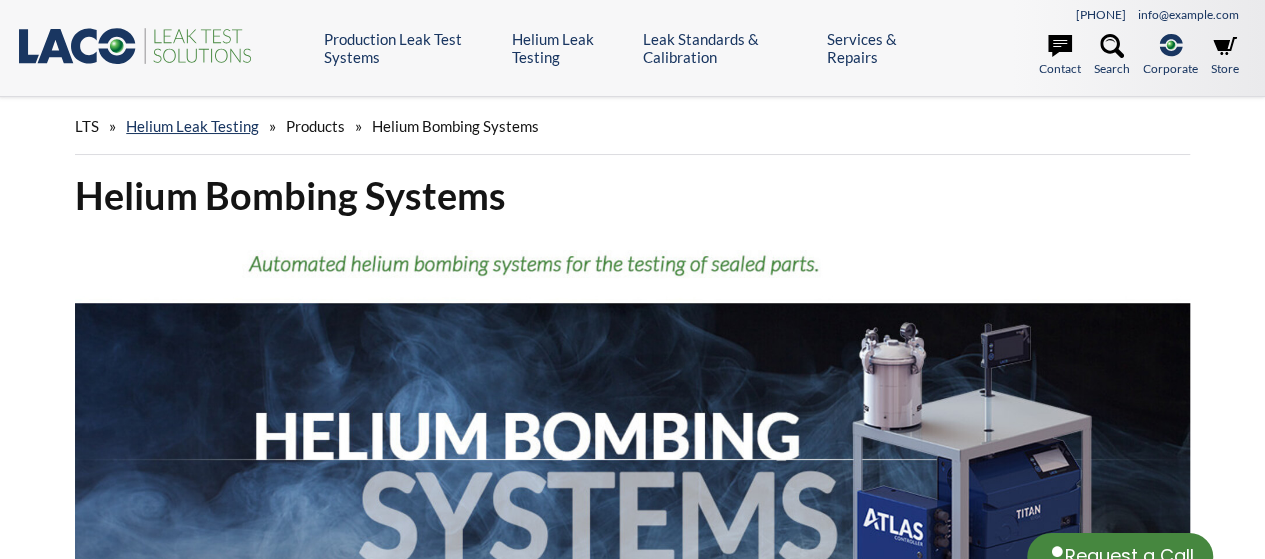 select 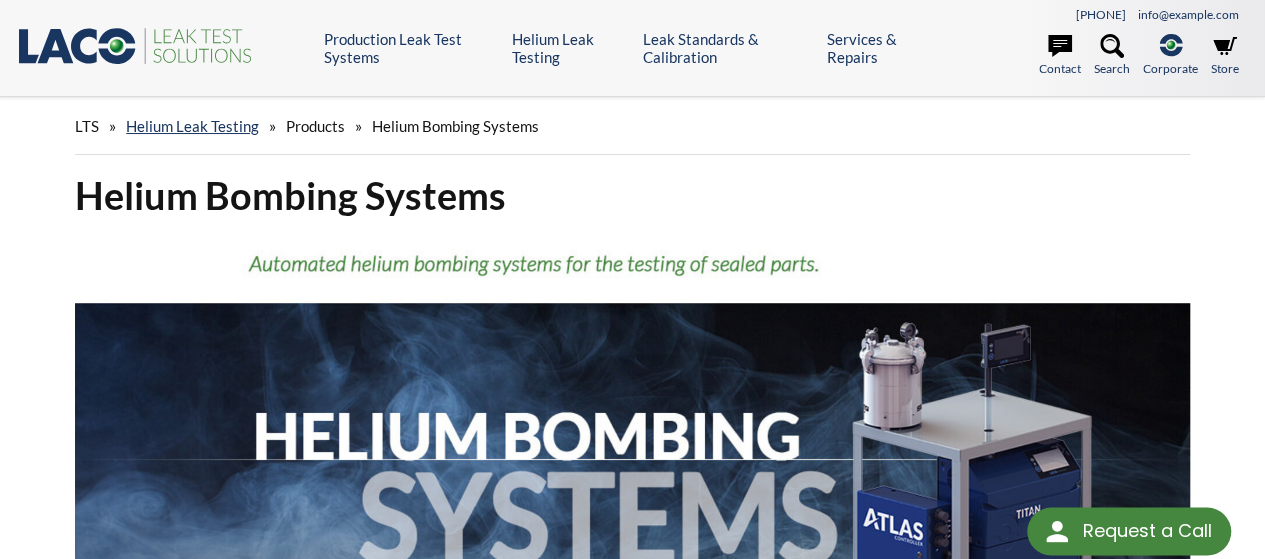 scroll, scrollTop: 0, scrollLeft: 0, axis: both 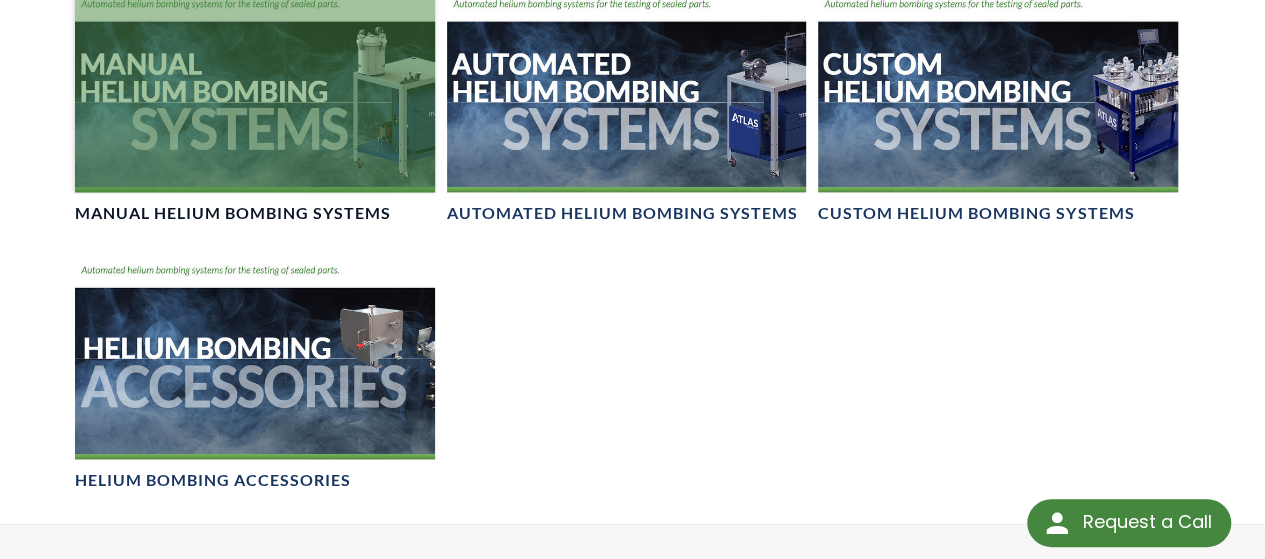 click on "Manual Helium Bombing Systems" at bounding box center [233, 213] 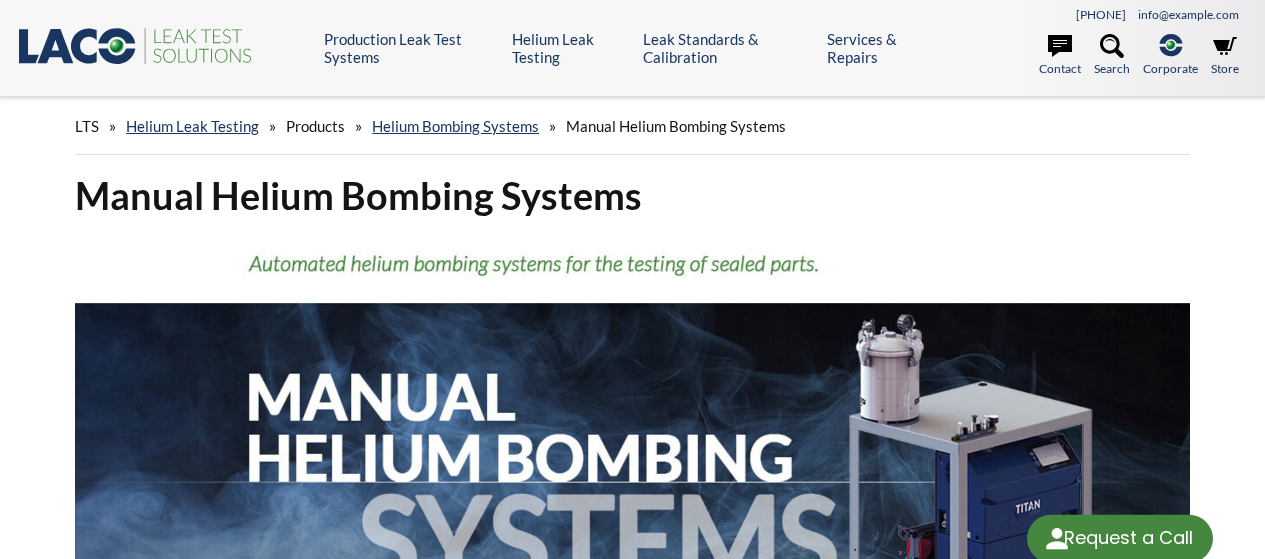 scroll, scrollTop: 0, scrollLeft: 0, axis: both 